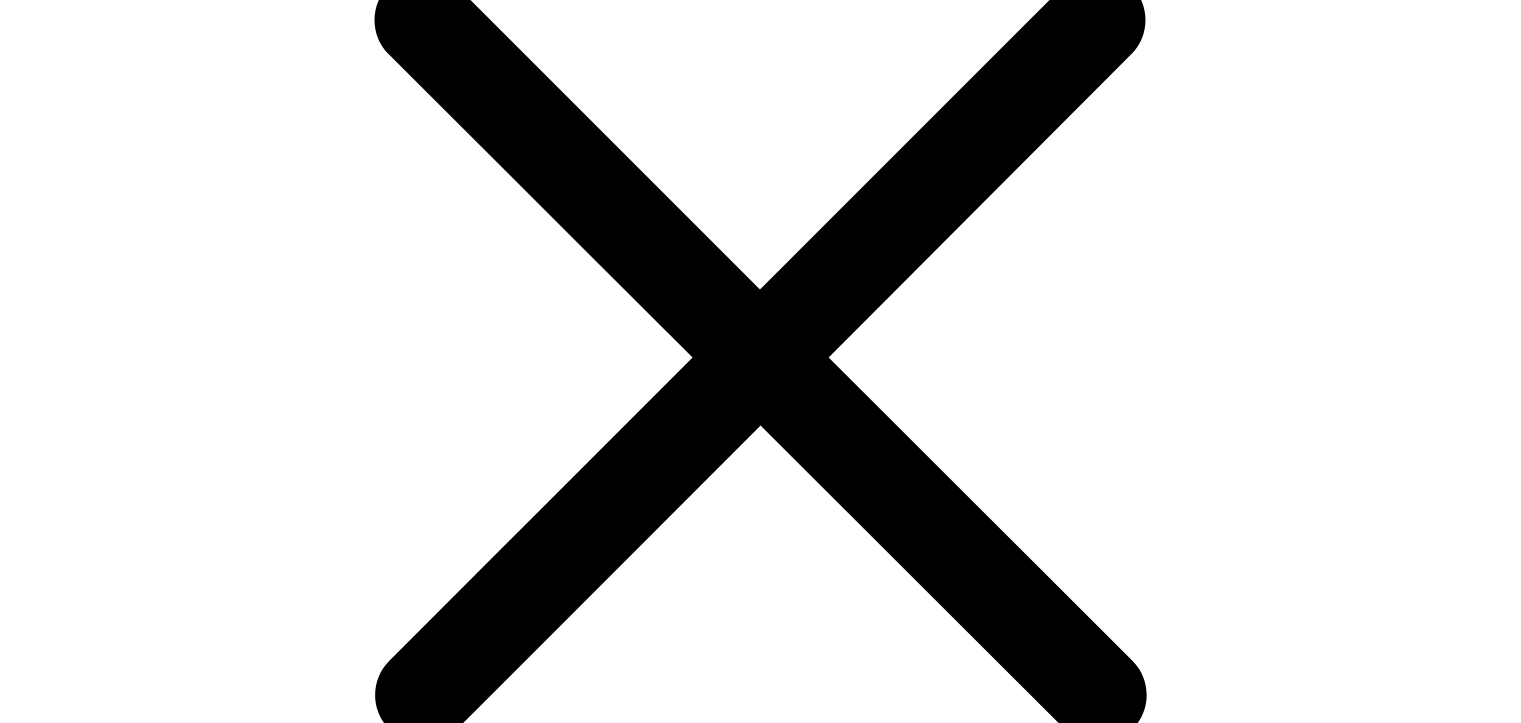 scroll, scrollTop: 499, scrollLeft: 0, axis: vertical 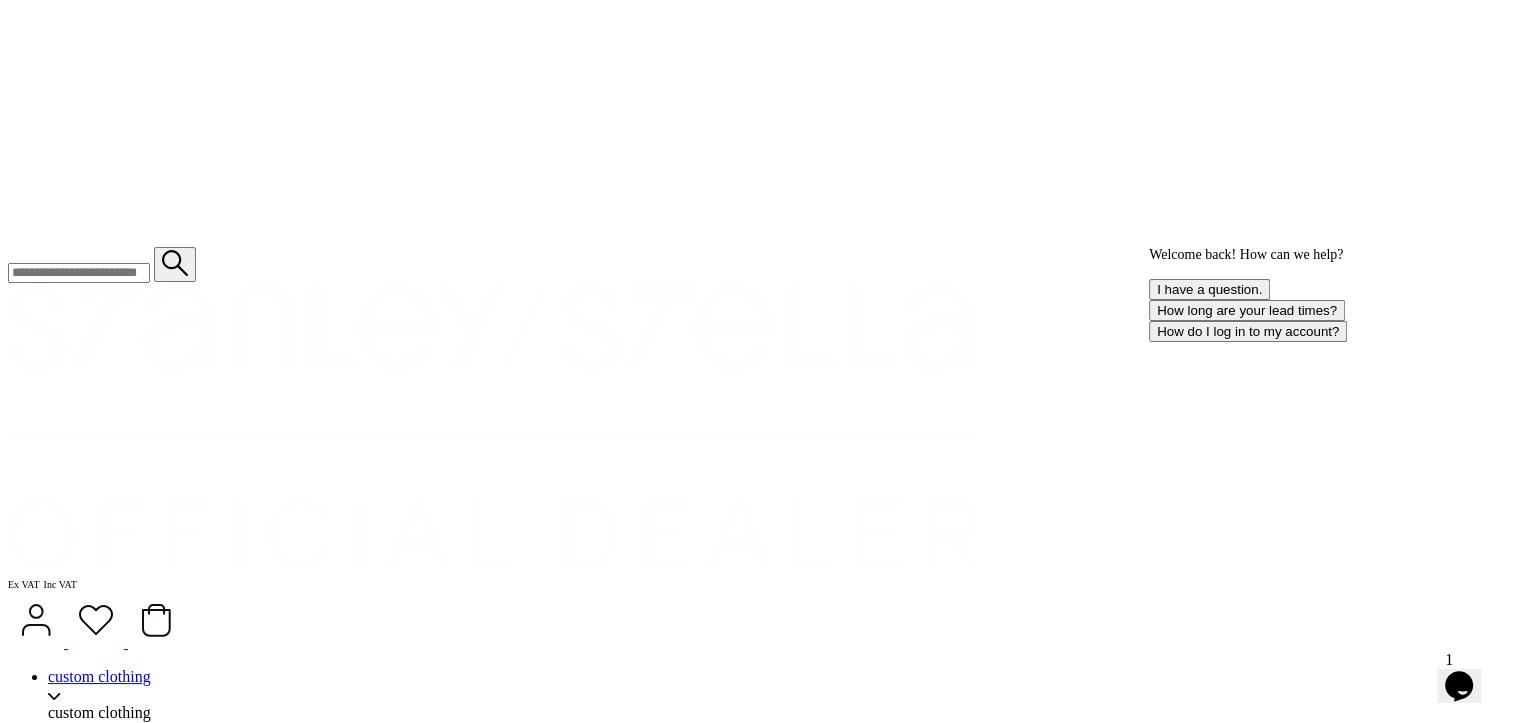 click at bounding box center (89, 22610) 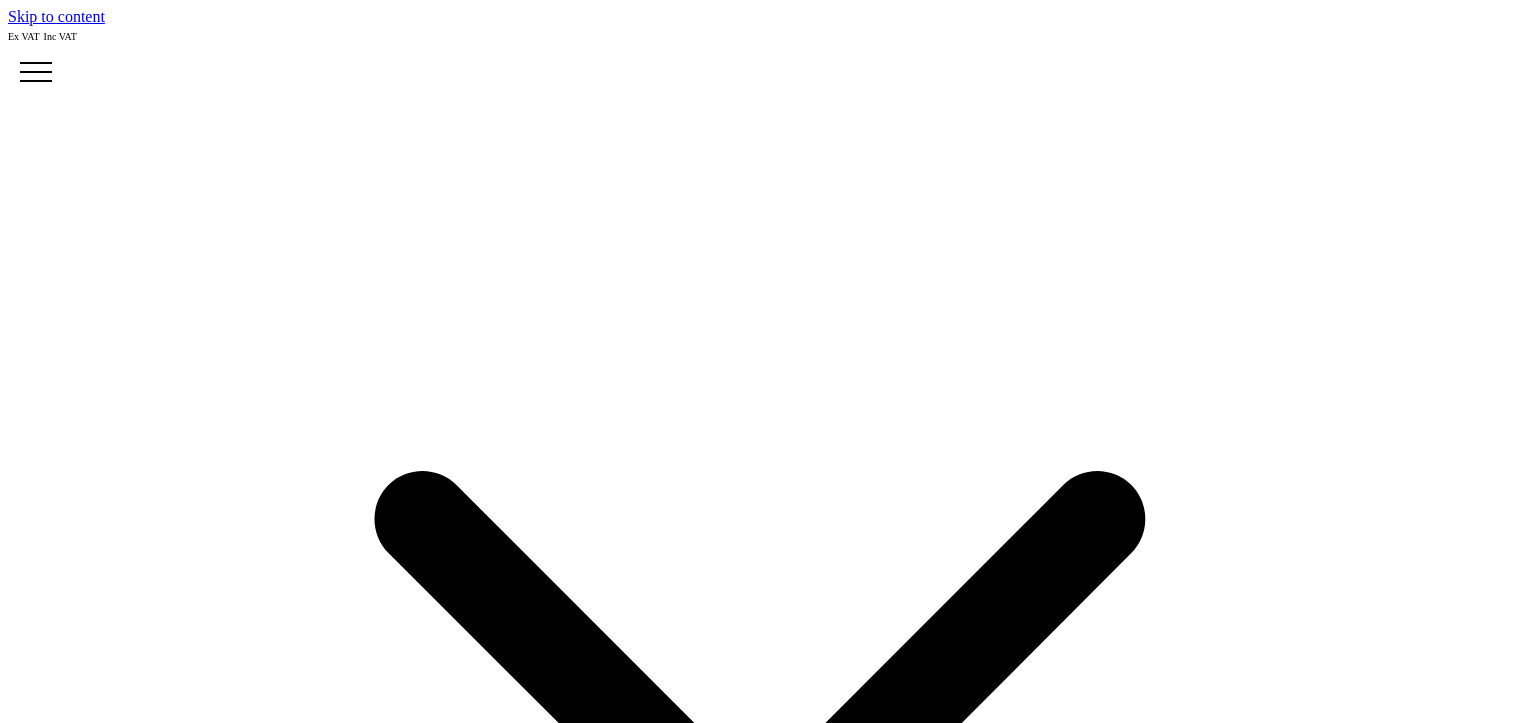 scroll, scrollTop: 0, scrollLeft: 0, axis: both 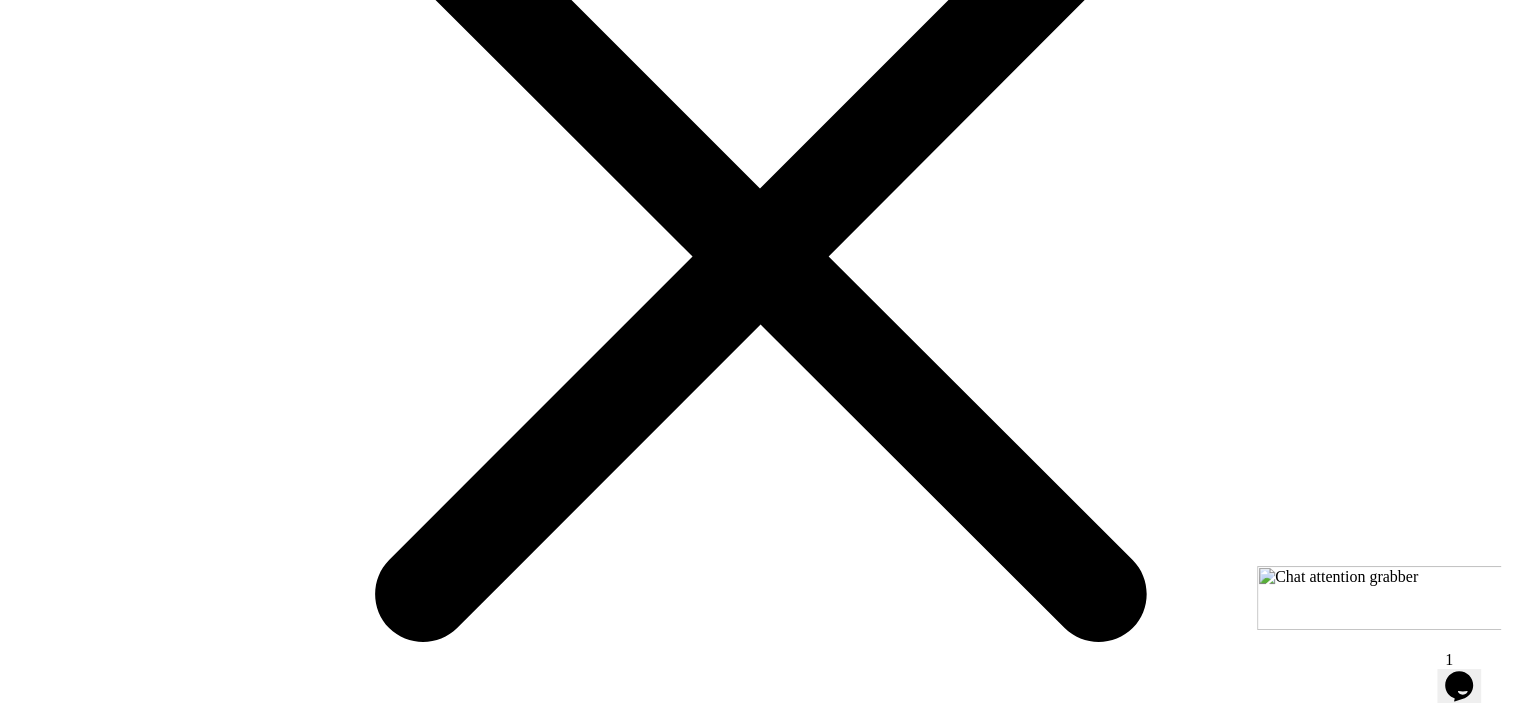 click on "*" at bounding box center (95, 24609) 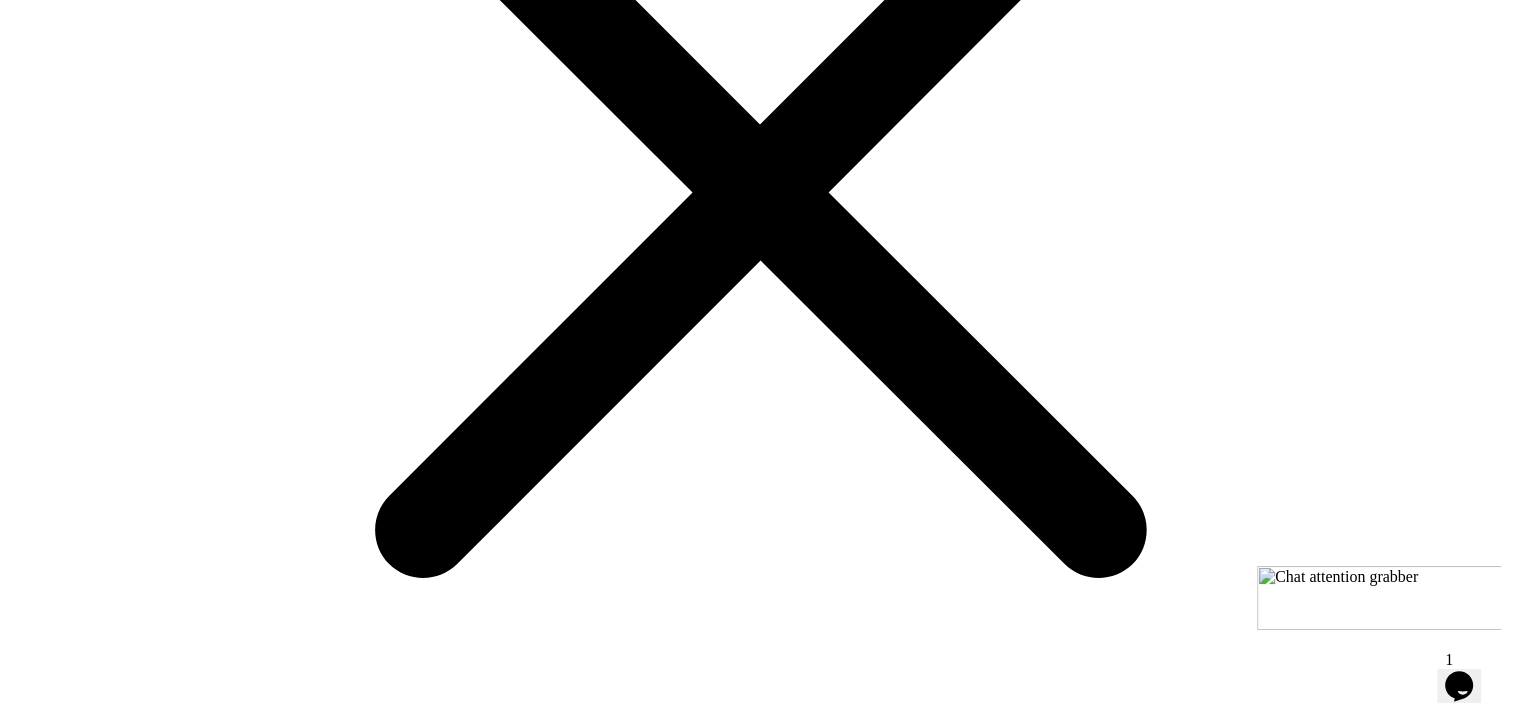 scroll, scrollTop: 700, scrollLeft: 0, axis: vertical 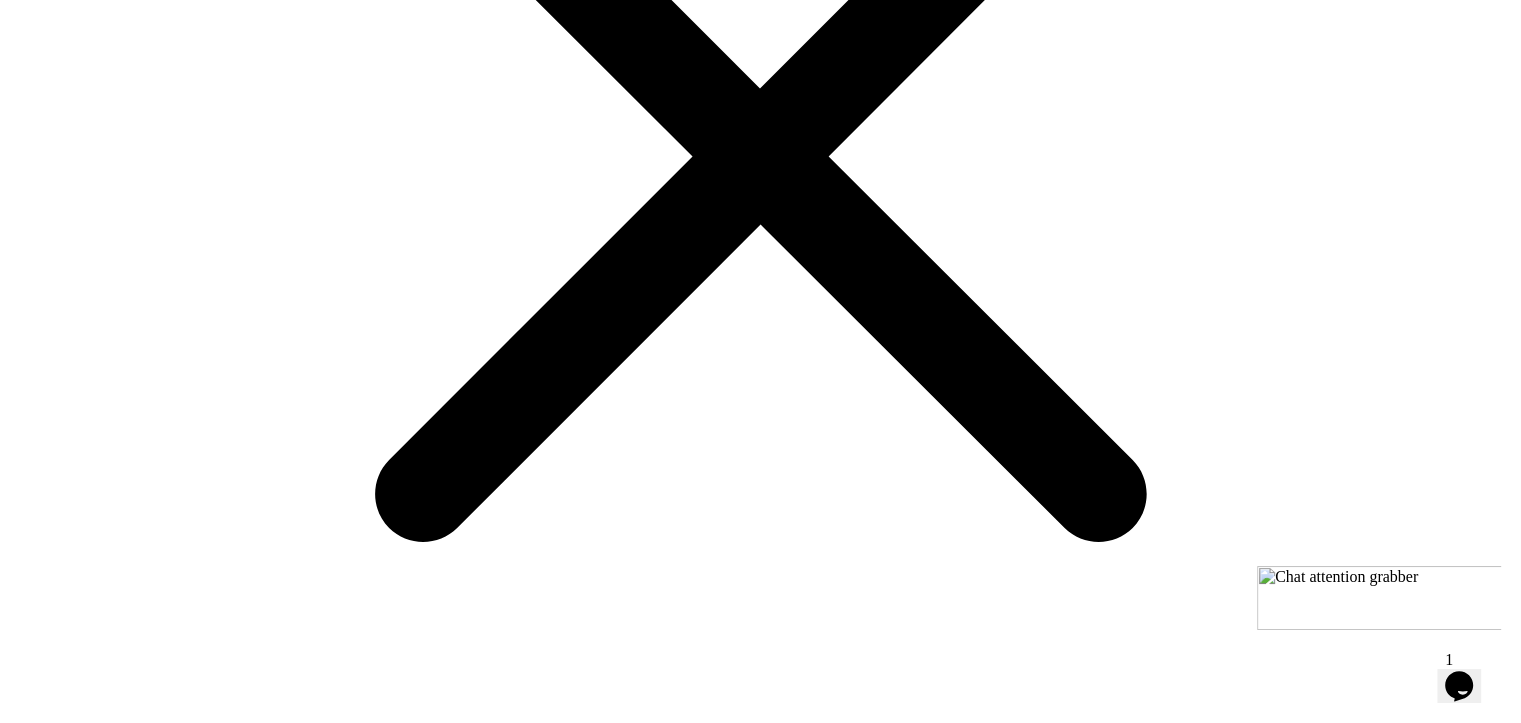 click on "choose your colour" at bounding box center (69, 24527) 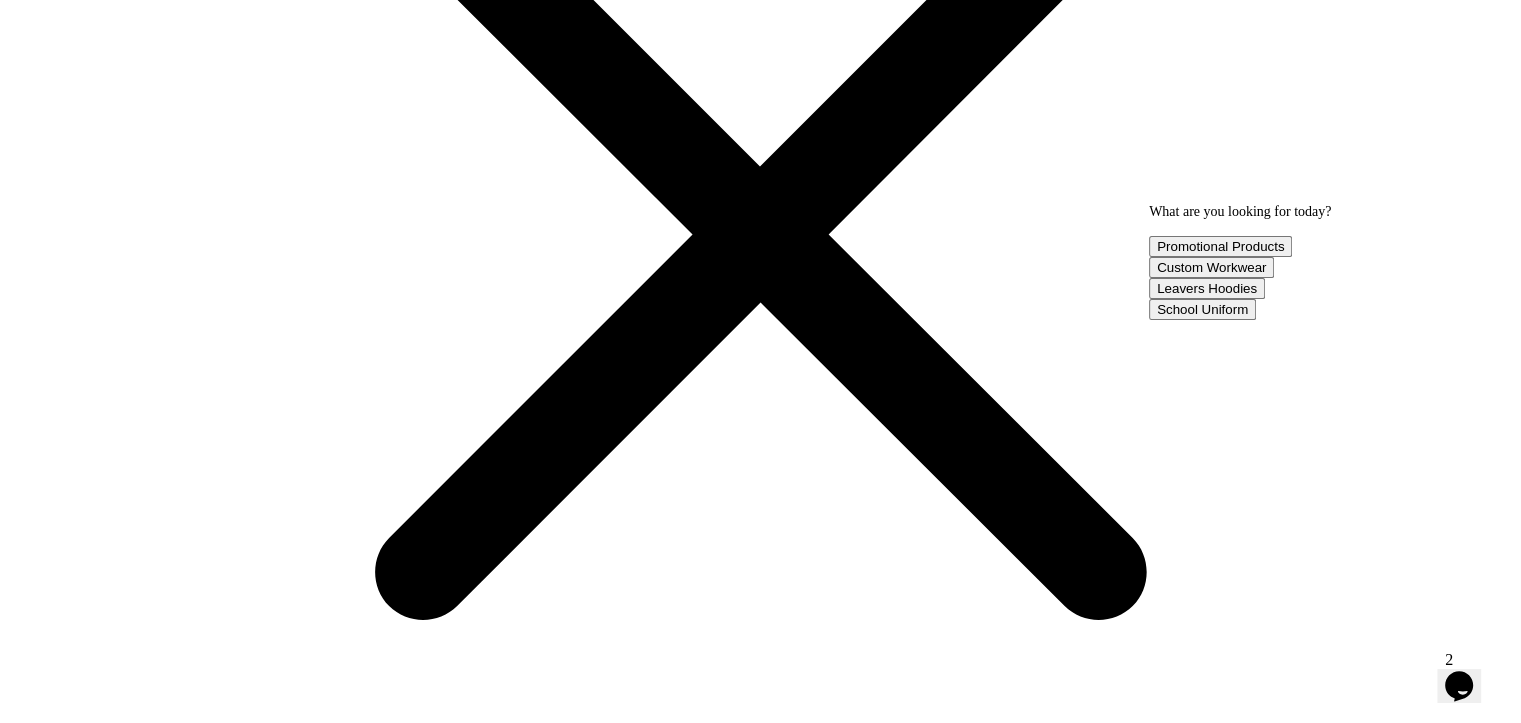 scroll, scrollTop: 500, scrollLeft: 0, axis: vertical 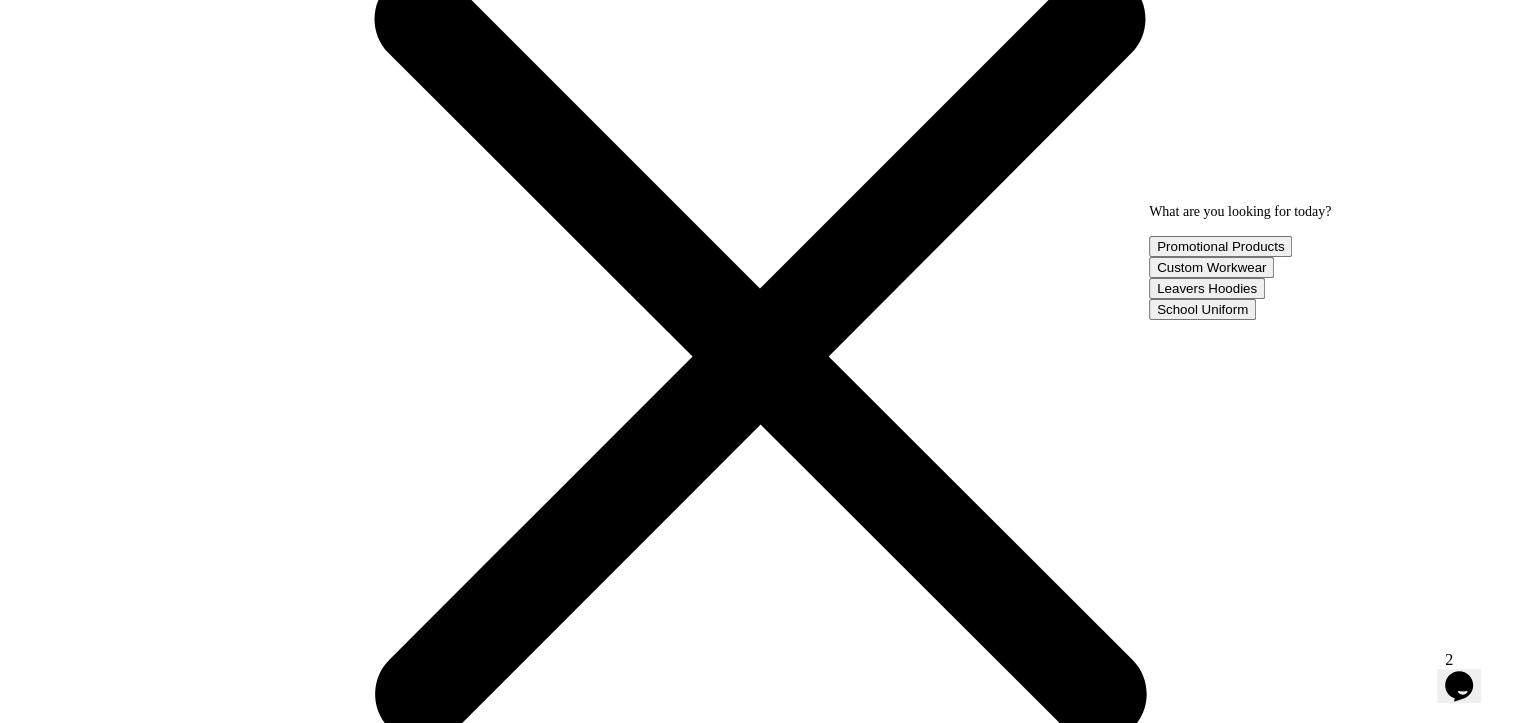 click on "**********" at bounding box center [64, 25806] 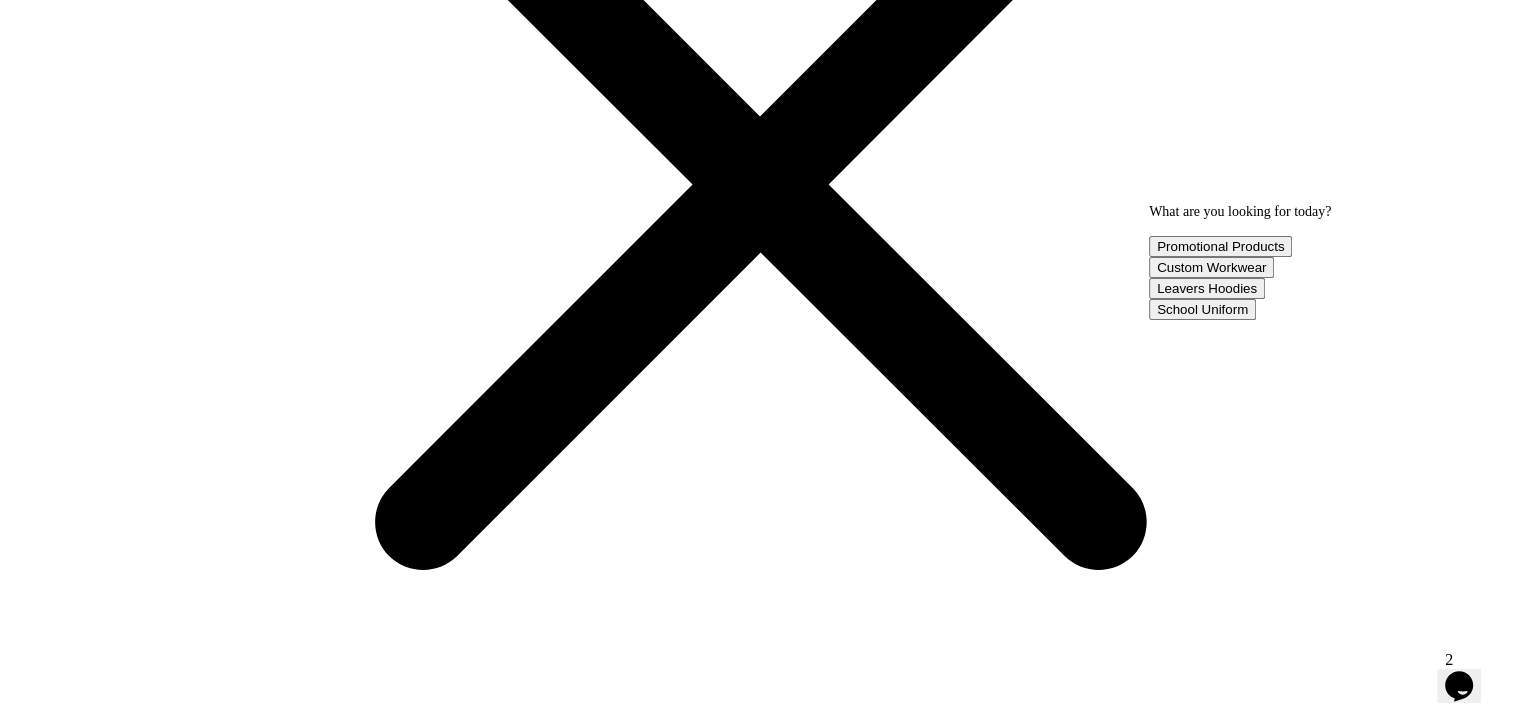 scroll, scrollTop: 800, scrollLeft: 0, axis: vertical 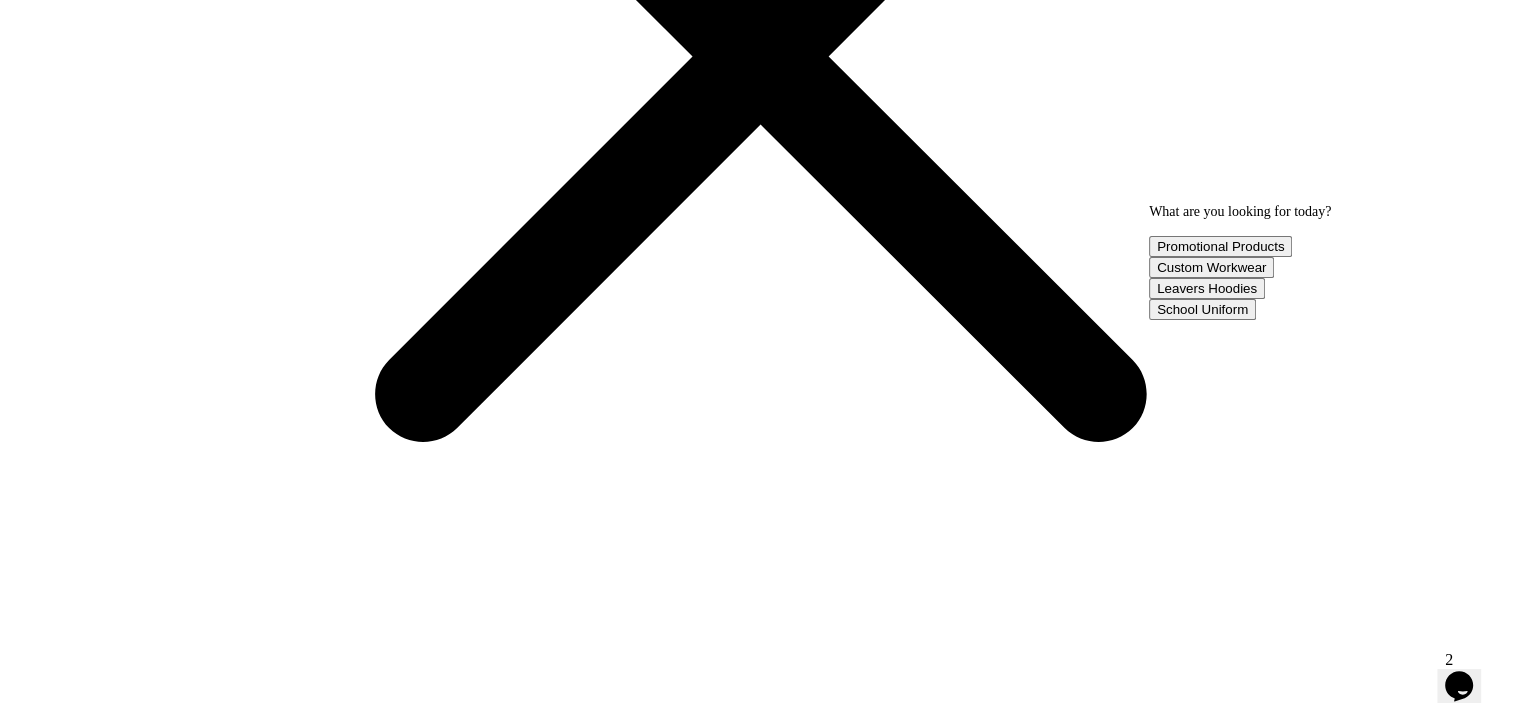 click on "Print Methods" at bounding box center (53, 25973) 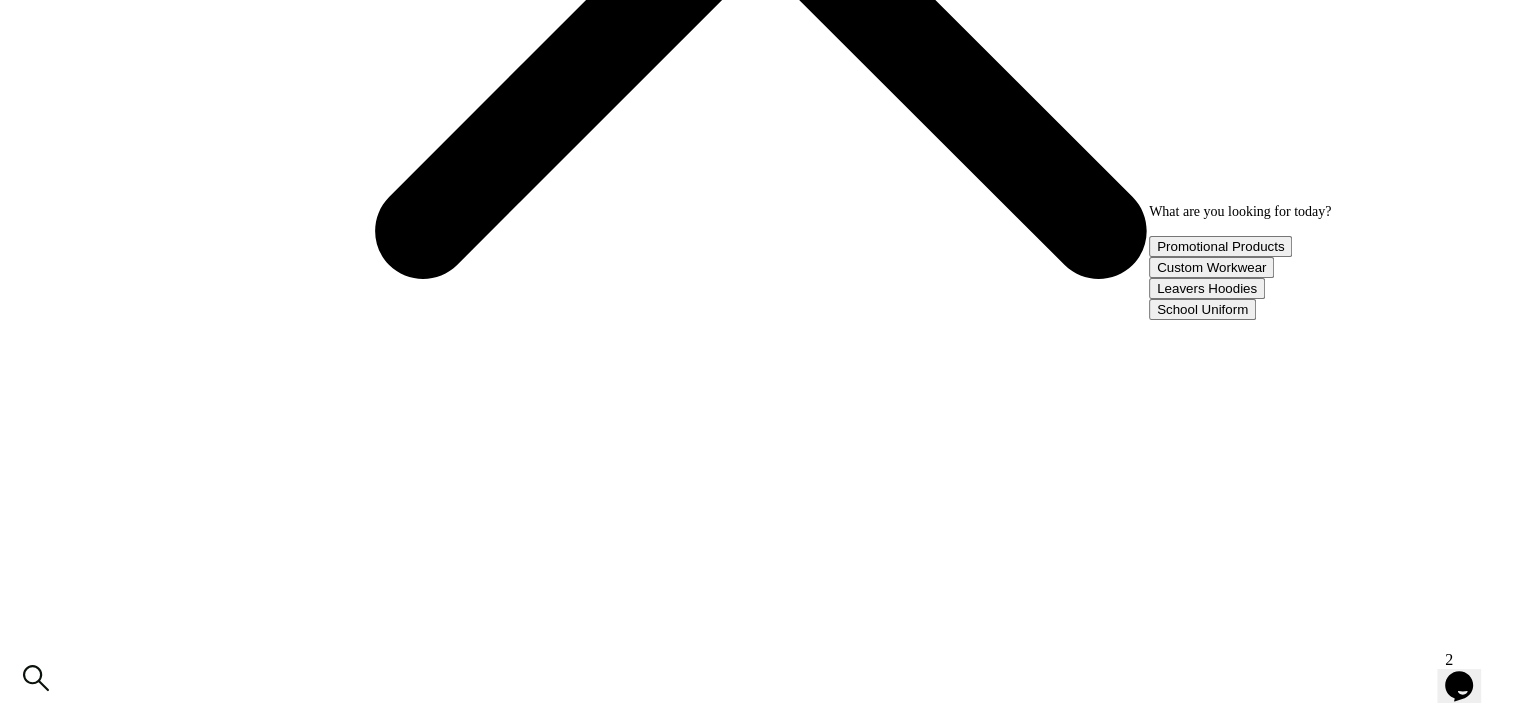 scroll, scrollTop: 1100, scrollLeft: 0, axis: vertical 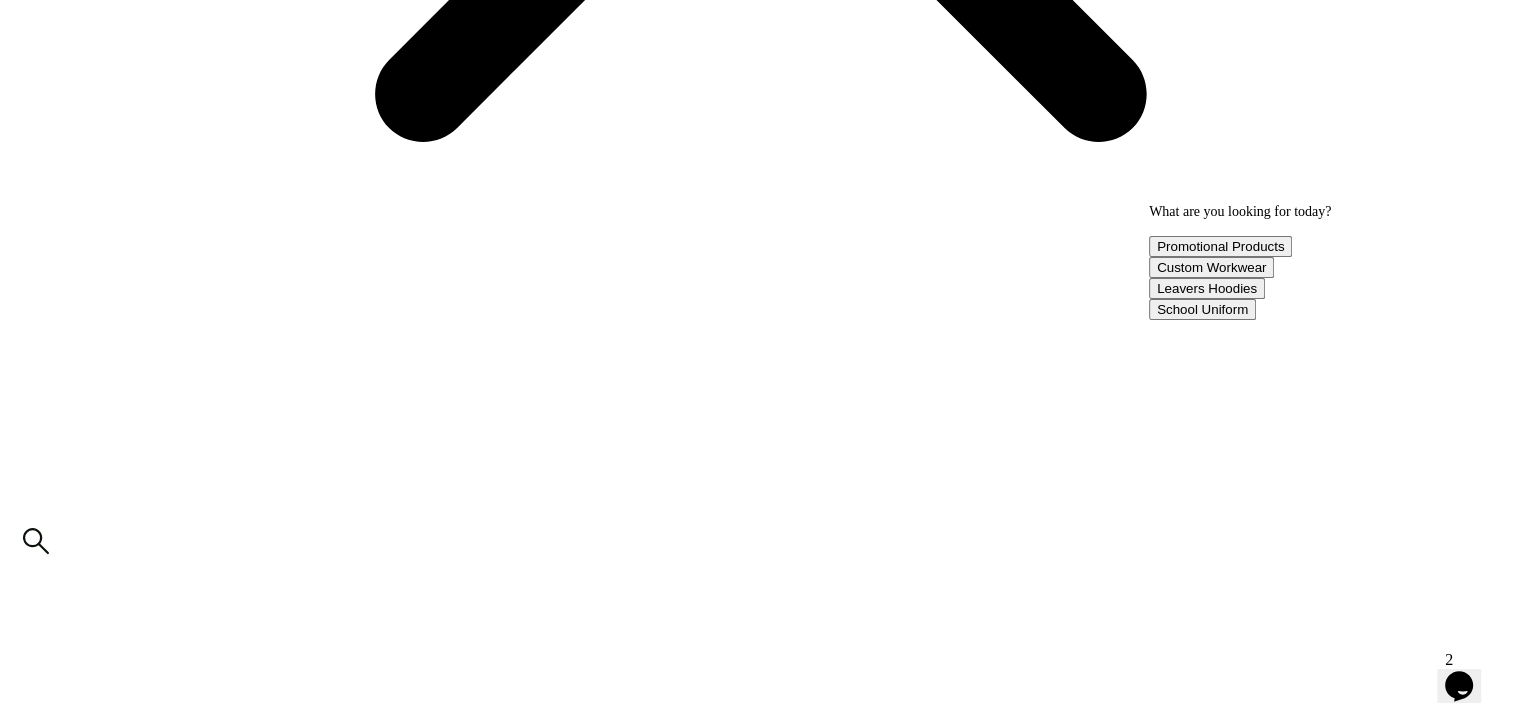 click on "Print Positions" at bounding box center (760, 25674) 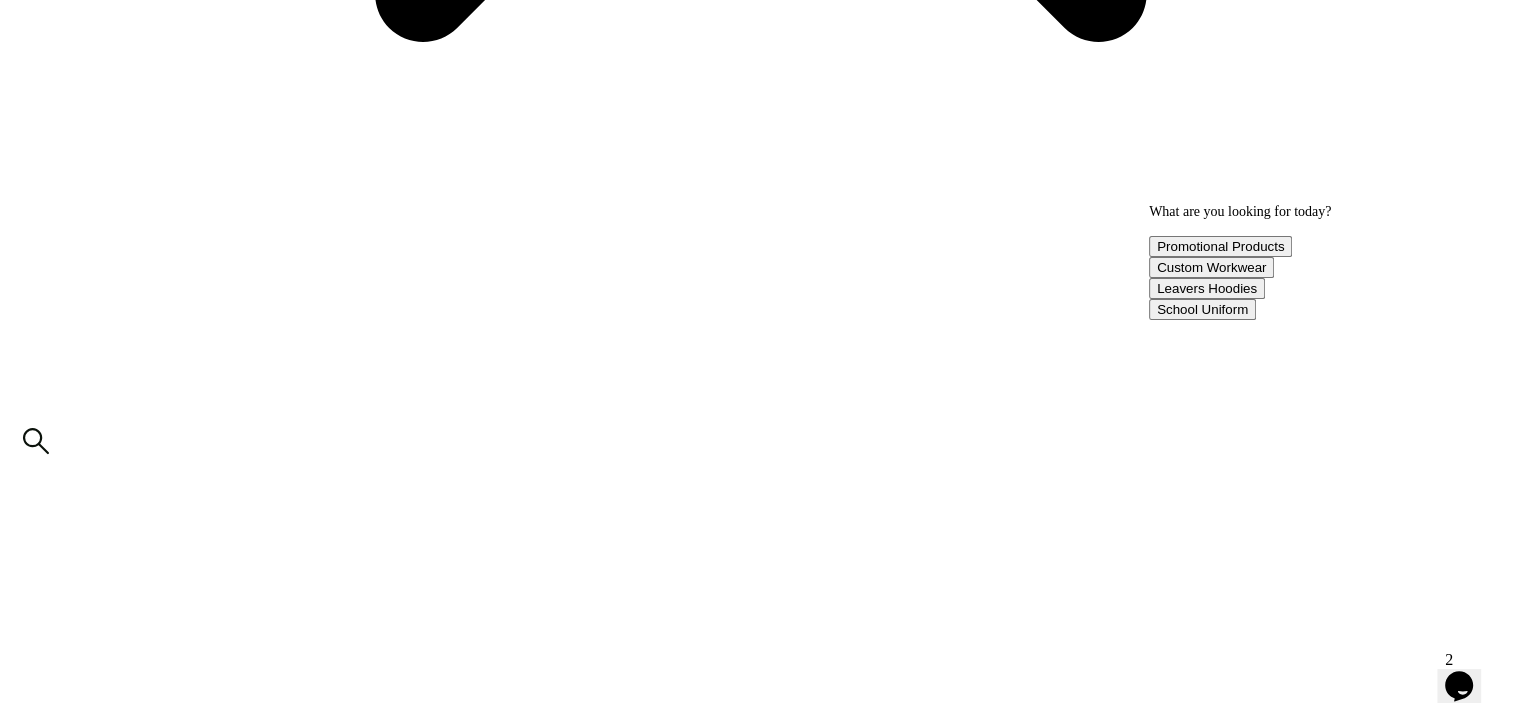 click on "Additional Options" at bounding box center (760, 25574) 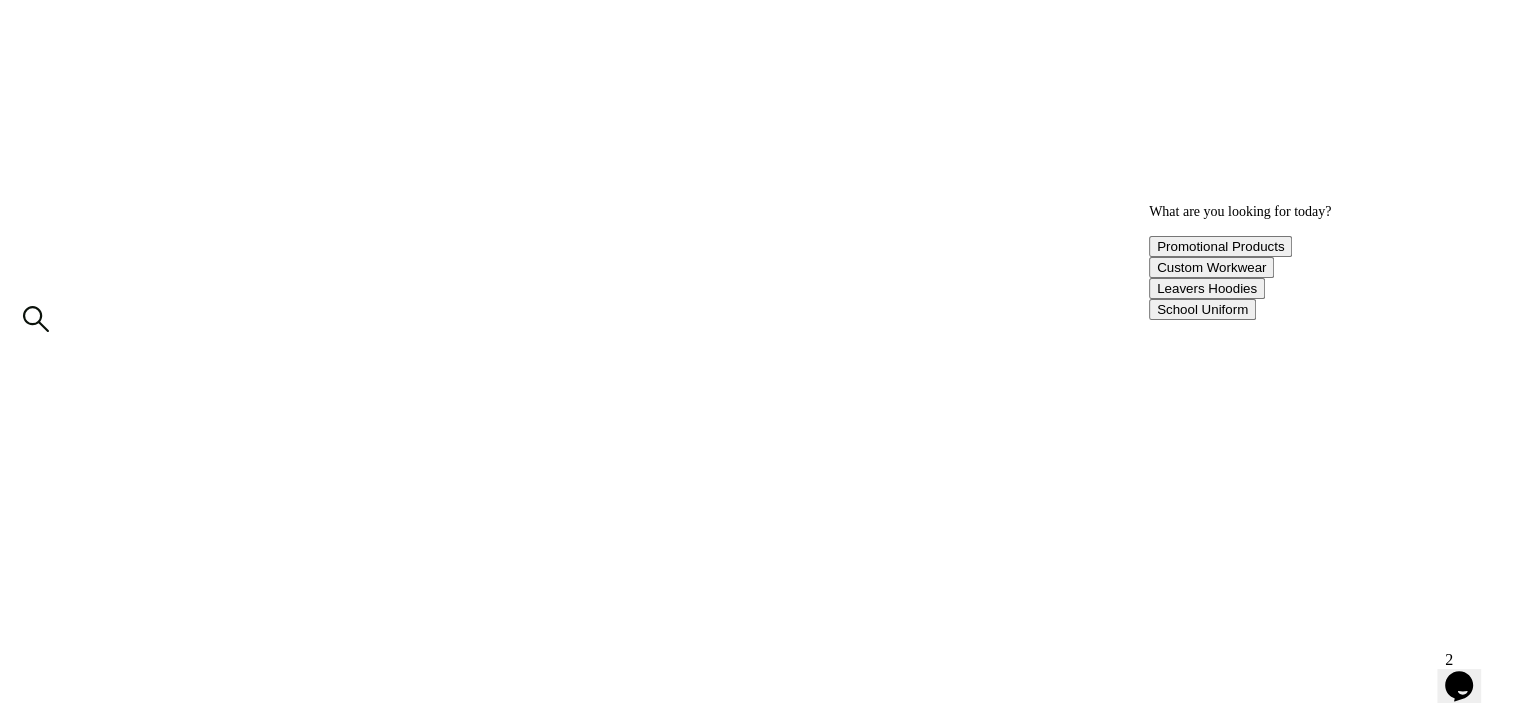 scroll, scrollTop: 1300, scrollLeft: 0, axis: vertical 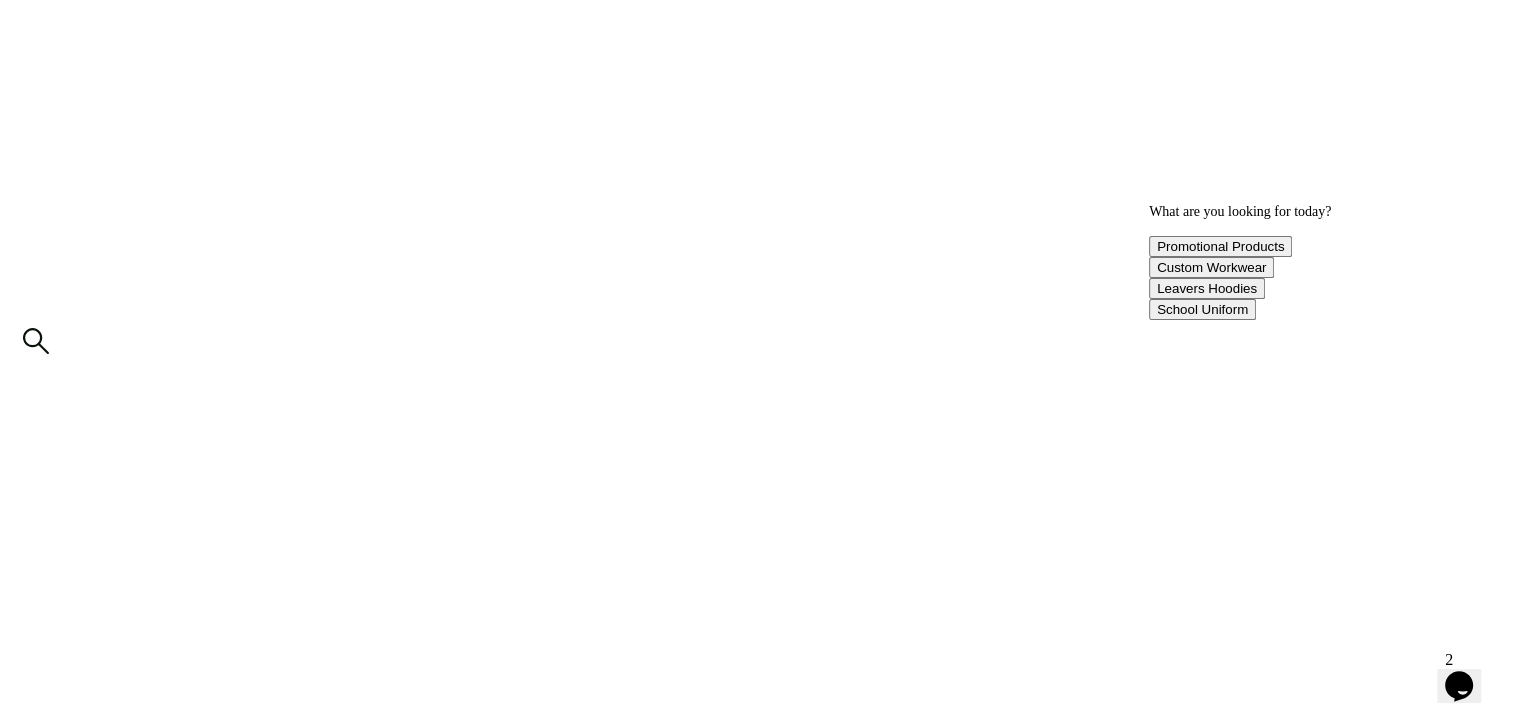 click on "Neck Labels" at bounding box center [45, 25531] 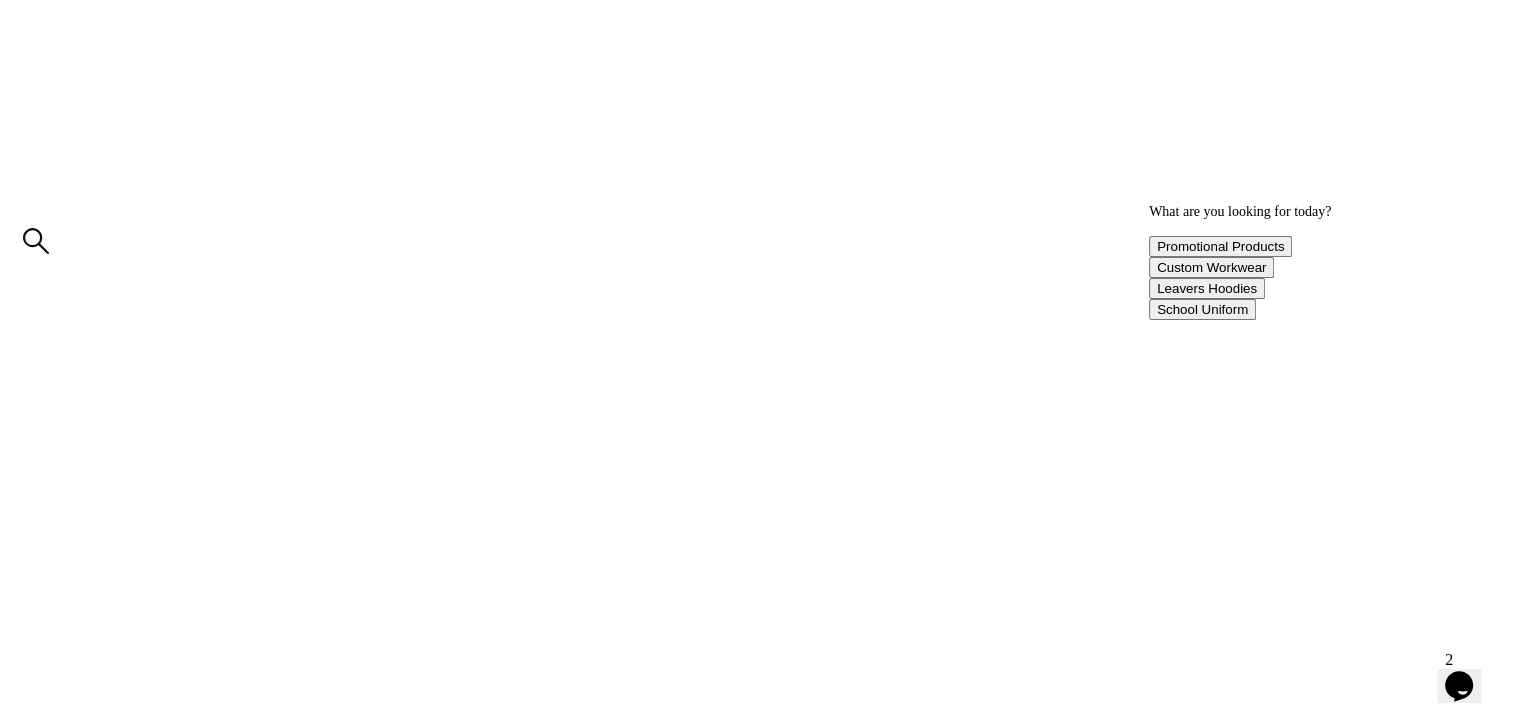 click on "attach artwork / logo" at bounding box center [69, 23827] 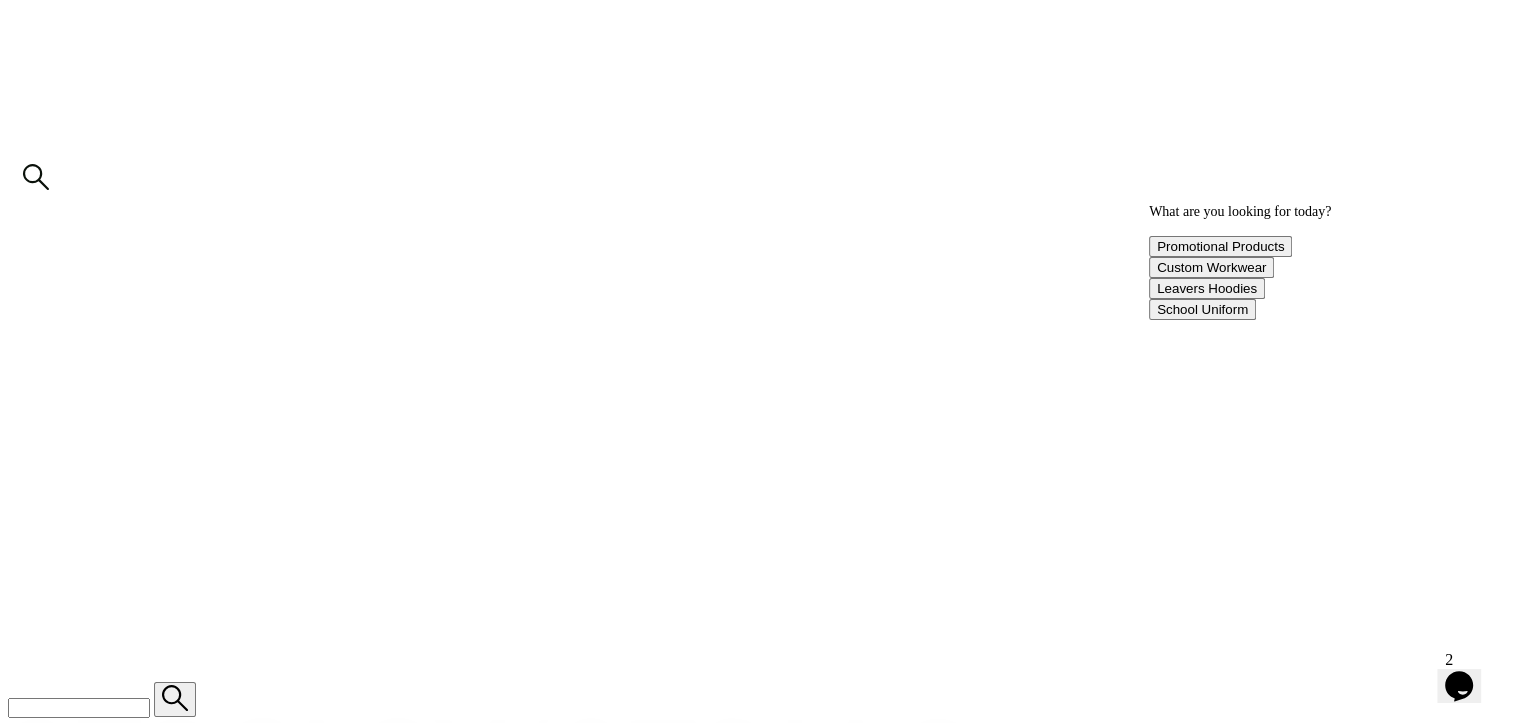 scroll, scrollTop: 1500, scrollLeft: 0, axis: vertical 